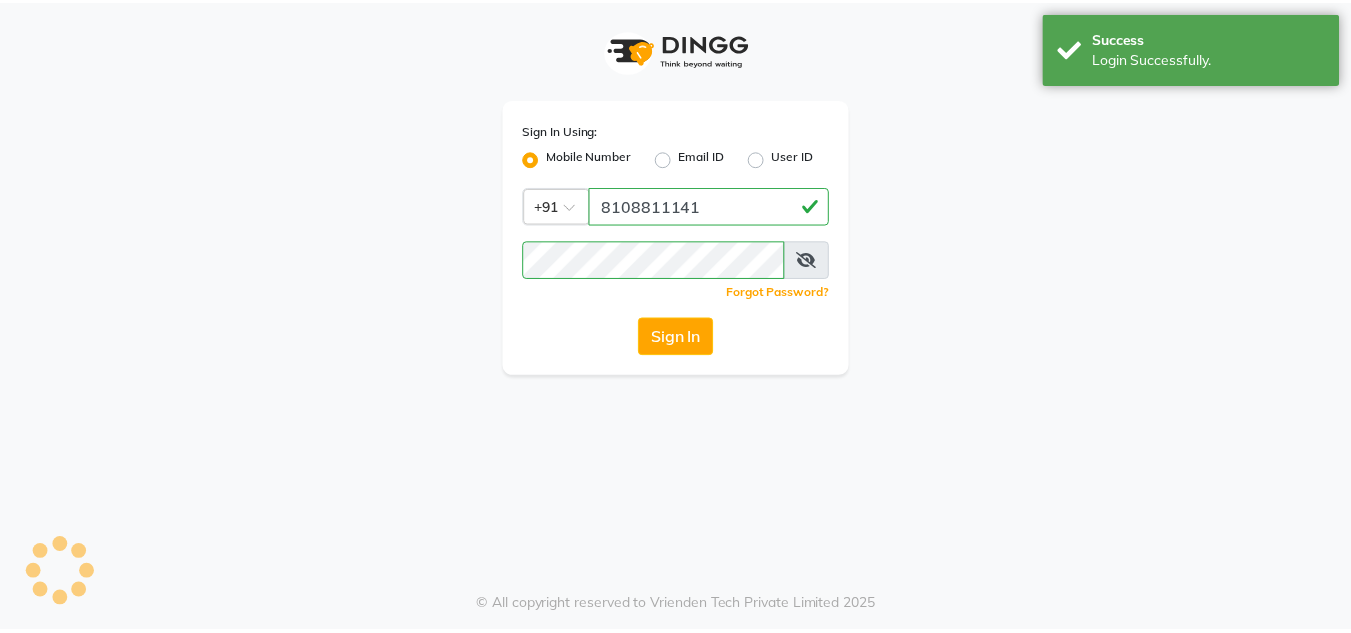 scroll, scrollTop: 0, scrollLeft: 0, axis: both 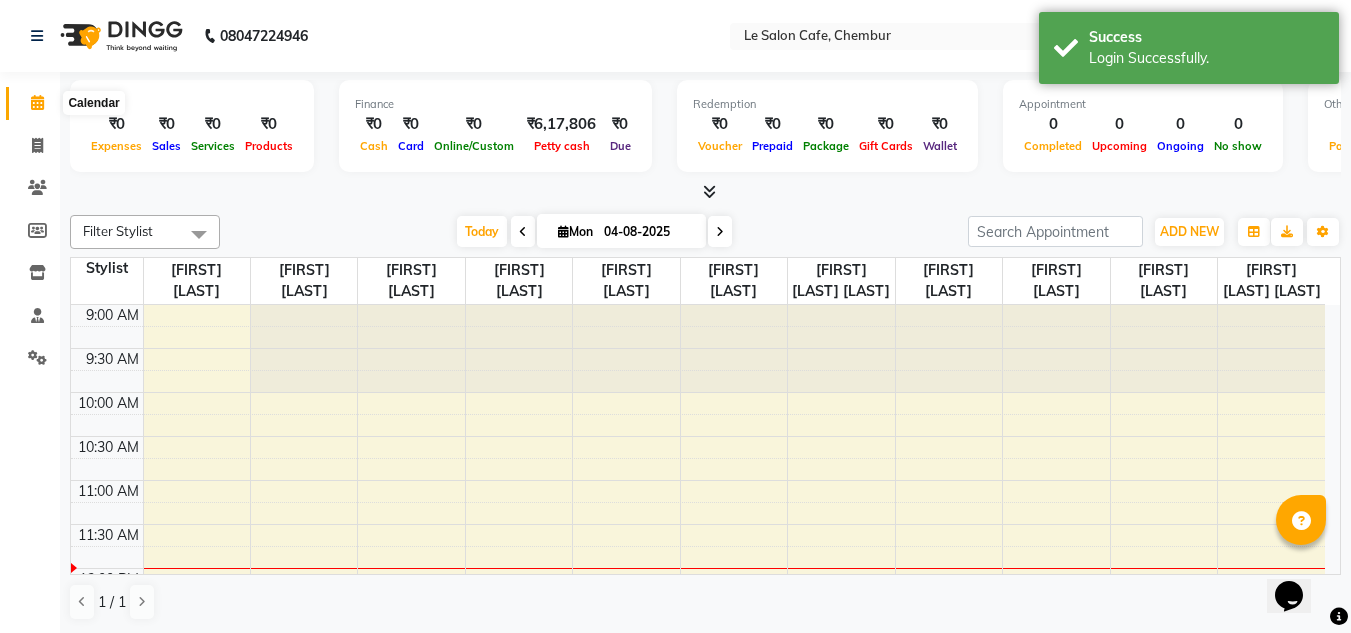 click 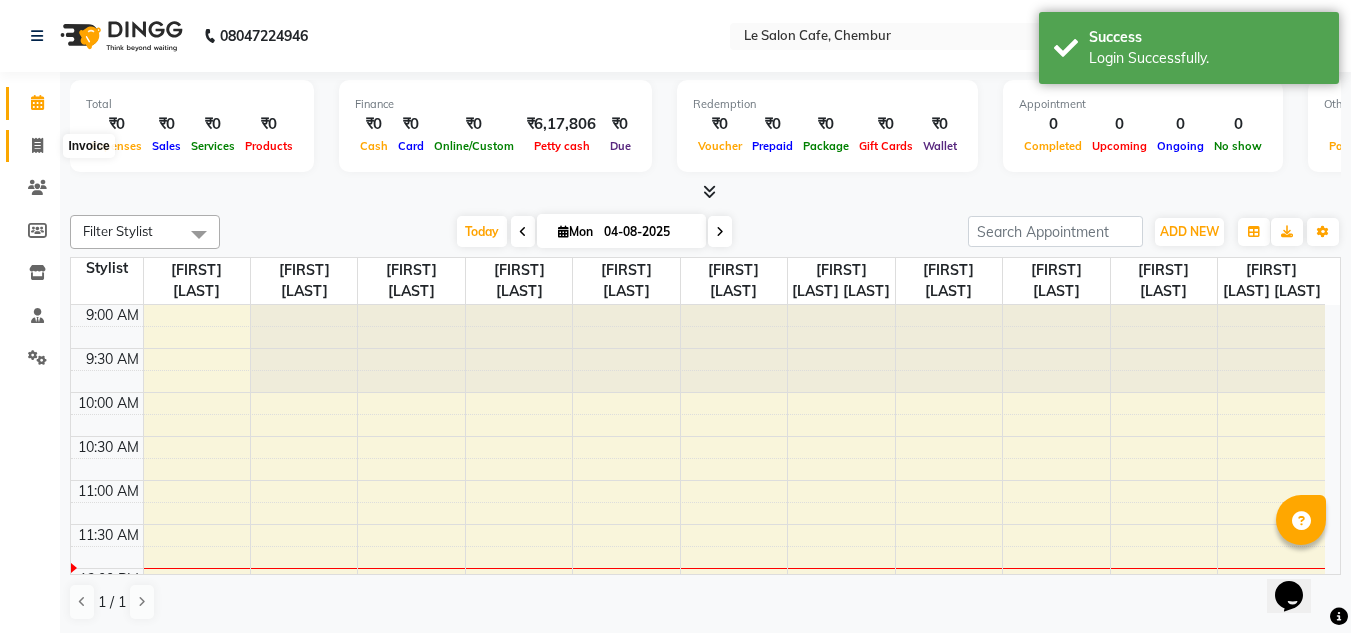 click 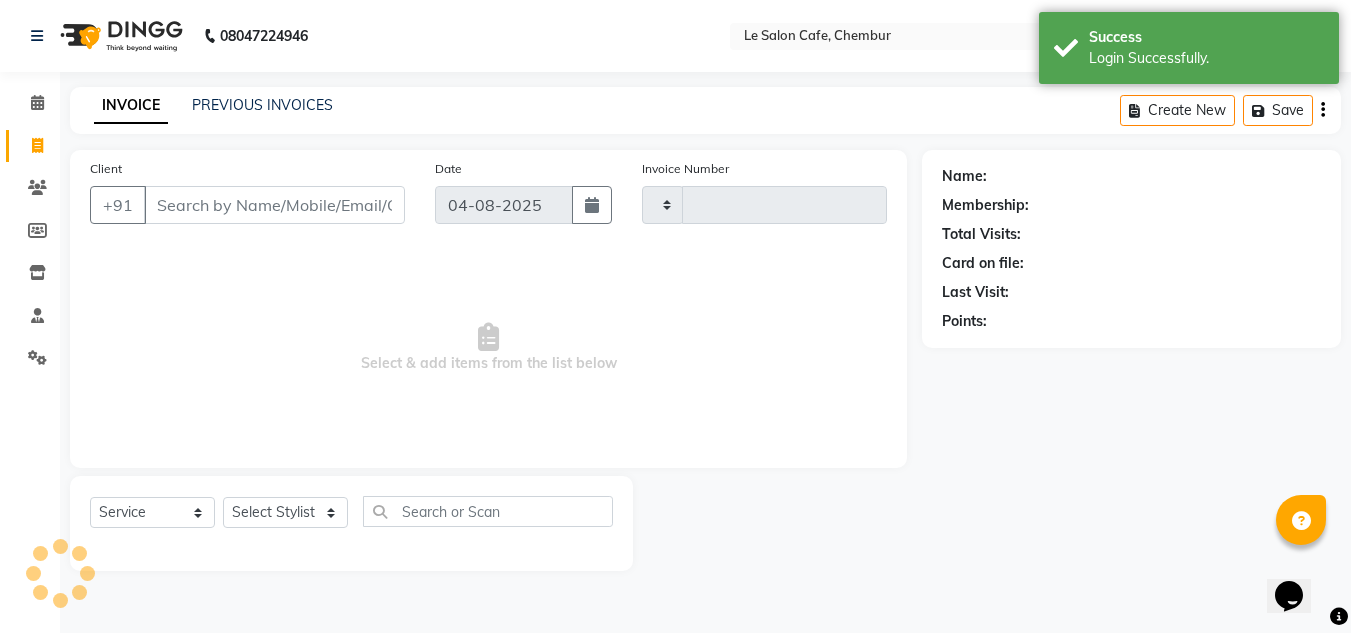 type on "1905" 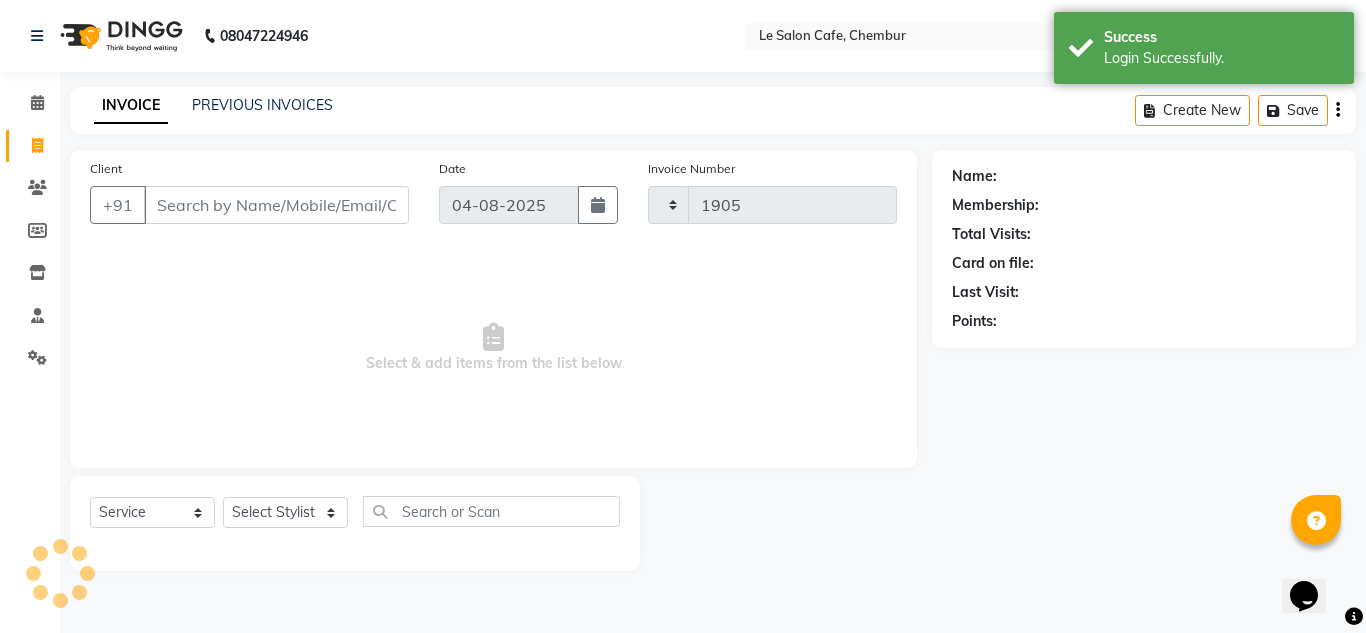 select on "594" 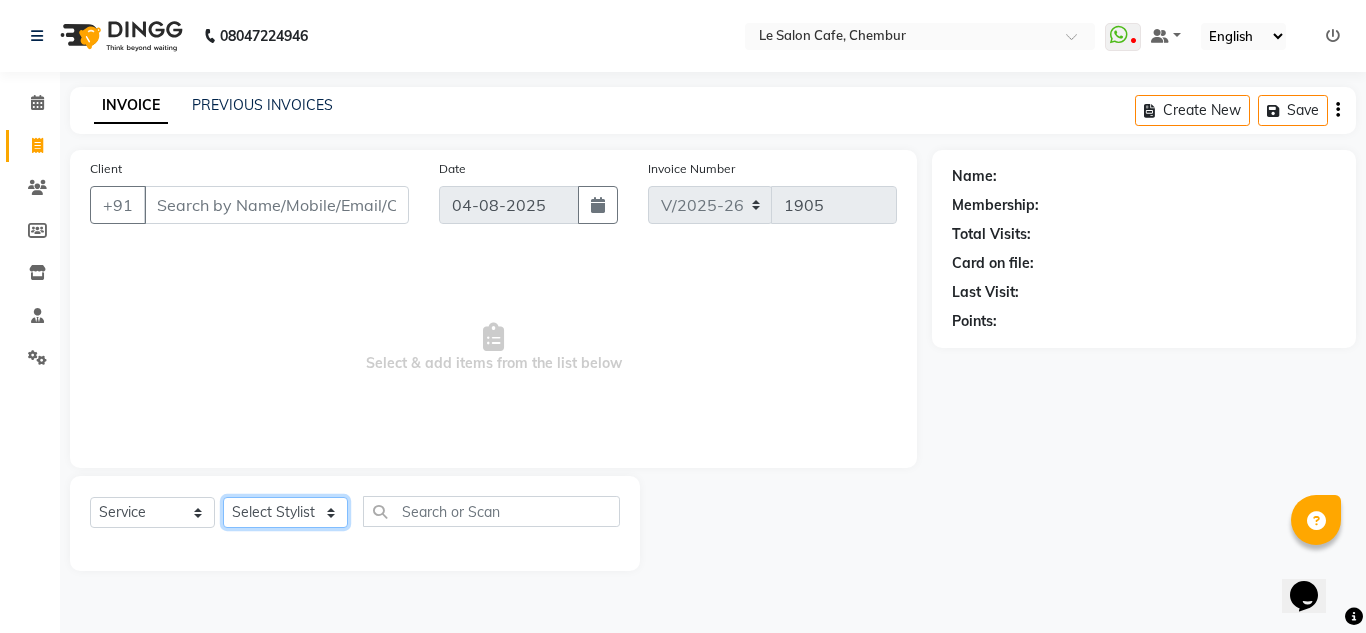click on "Select Stylist Amandeep Kaur Kalsi Aniket Kadam  Faim Alvi  Front Desk  Muskan Khan  Pooja Kolge Reena Shaukat Ali  Salman Ansari  Shailendra Chauhan  Shekhar Sangle Soniyaa Varma Suchita Mistry" 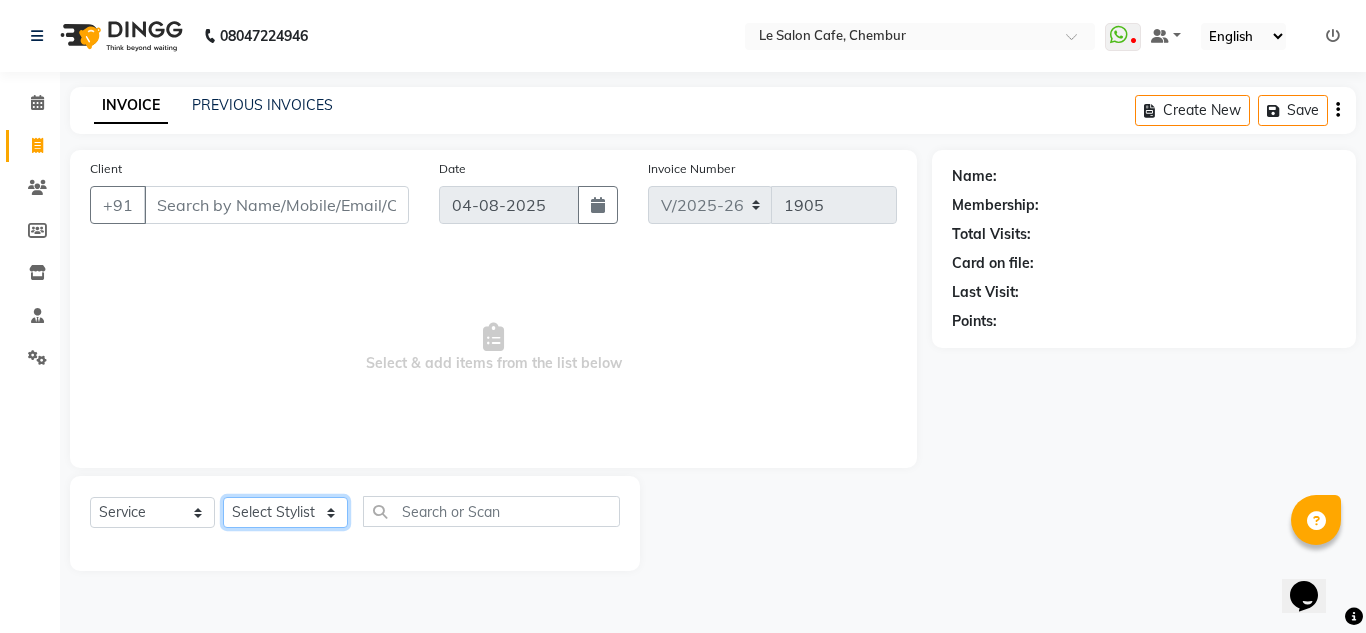 select on "8340" 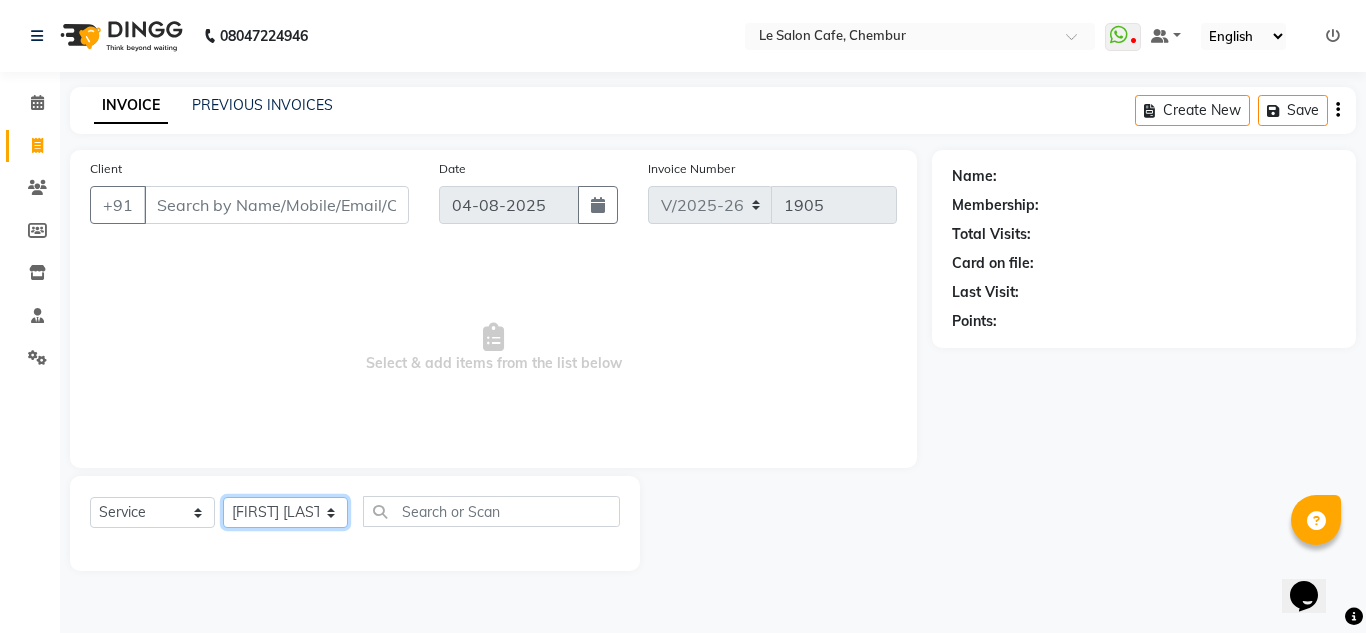 click on "Select Stylist Amandeep Kaur Kalsi Aniket Kadam  Faim Alvi  Front Desk  Muskan Khan  Pooja Kolge Reena Shaukat Ali  Salman Ansari  Shailendra Chauhan  Shekhar Sangle Soniyaa Varma Suchita Mistry" 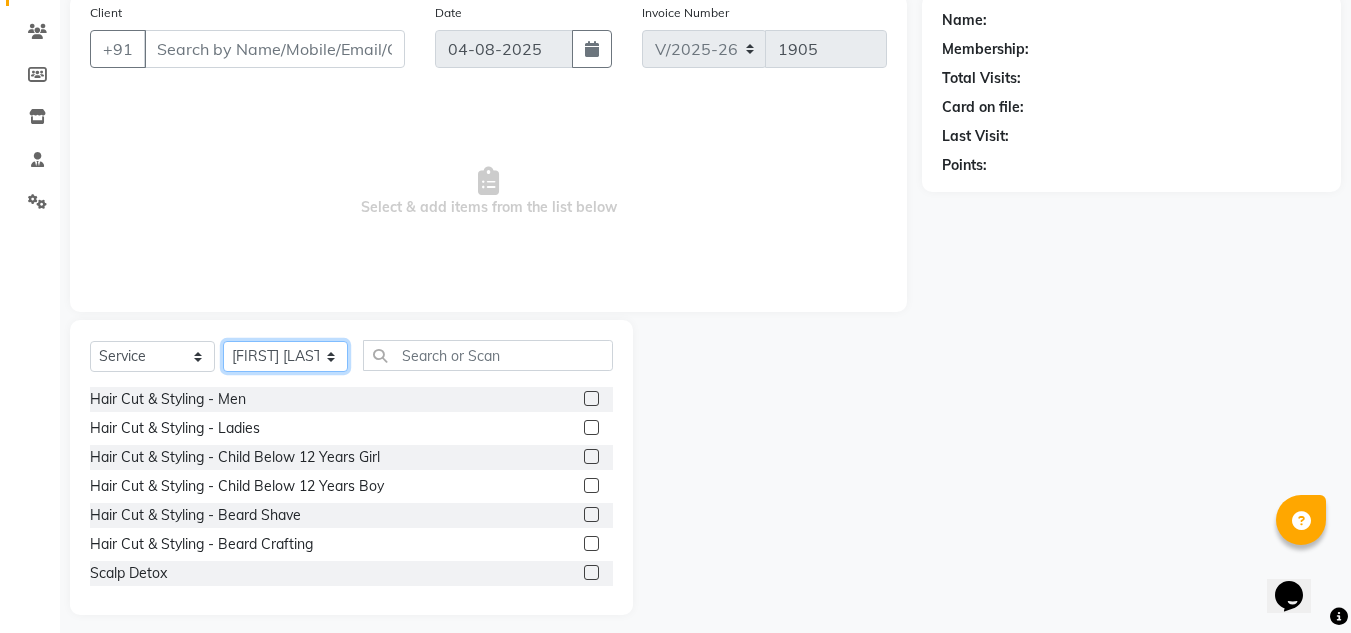 scroll, scrollTop: 168, scrollLeft: 0, axis: vertical 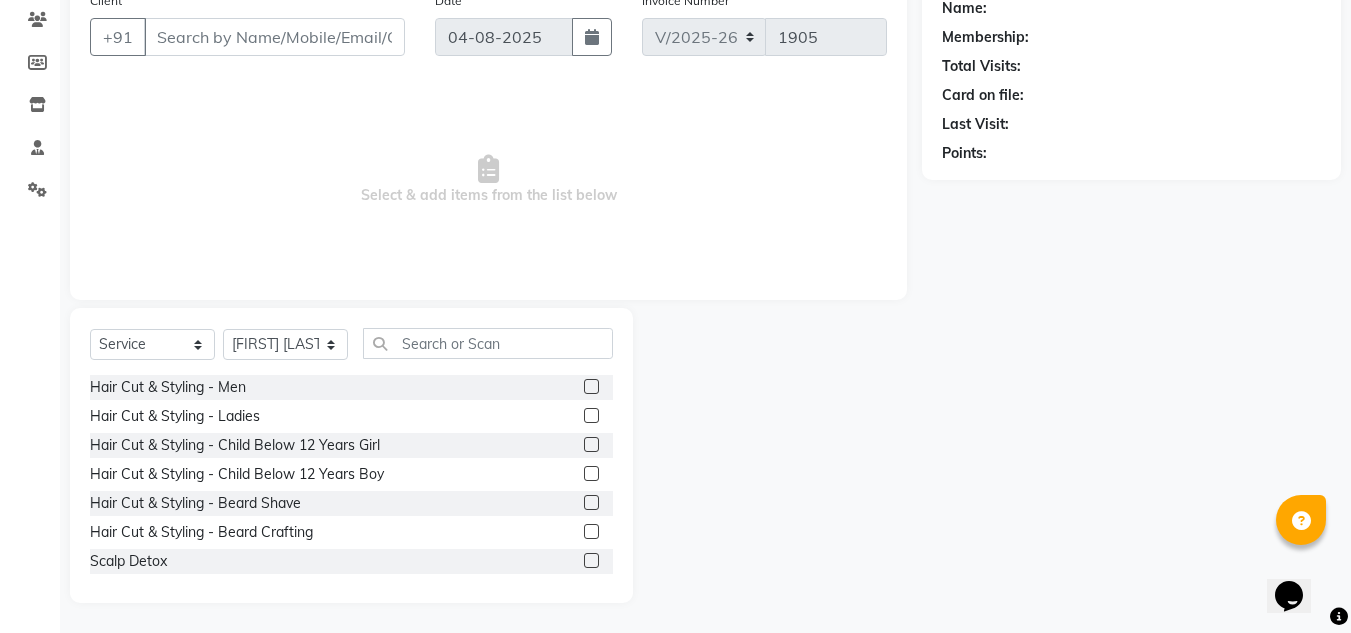 click 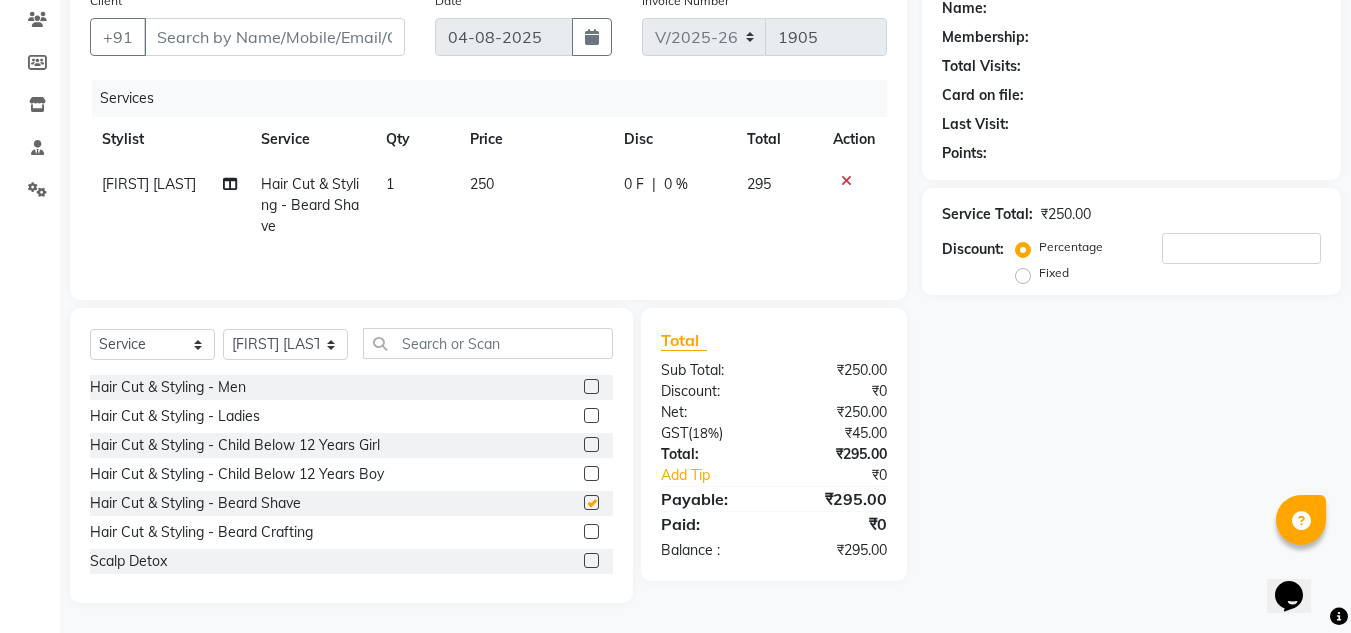 checkbox on "false" 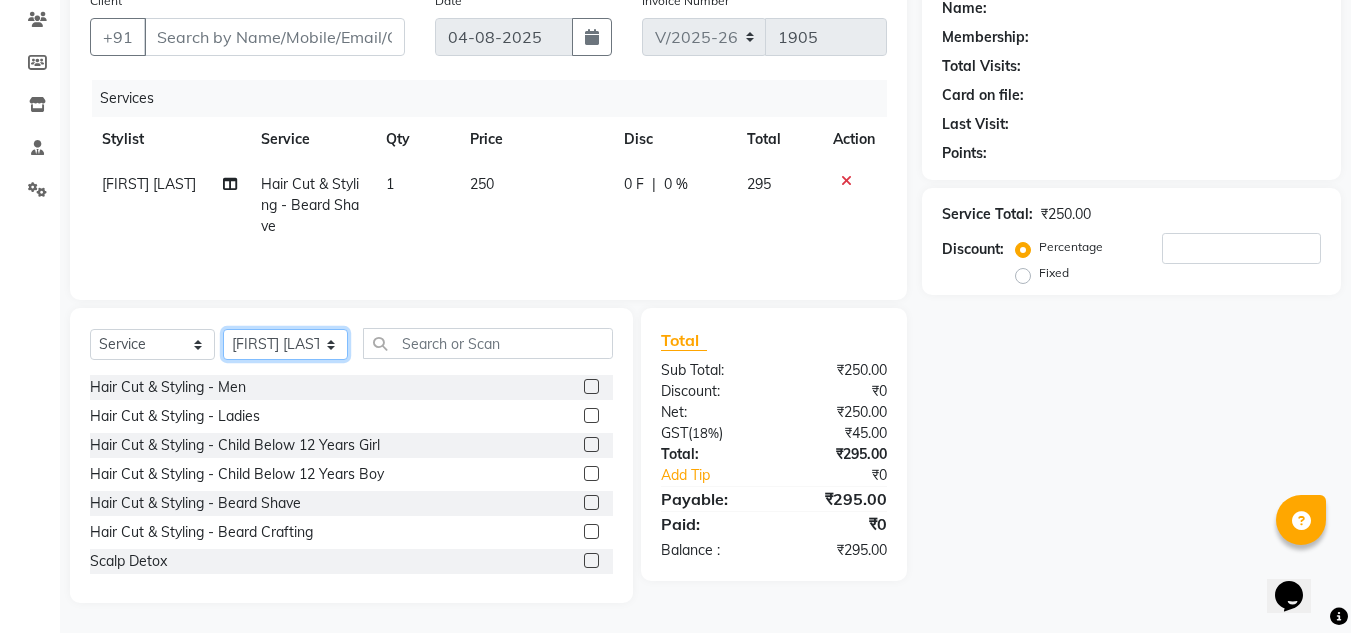 click on "Select Stylist Amandeep Kaur Kalsi Aniket Kadam  Faim Alvi  Front Desk  Muskan Khan  Pooja Kolge Reena Shaukat Ali  Salman Ansari  Shailendra Chauhan  Shekhar Sangle Soniyaa Varma Suchita Mistry" 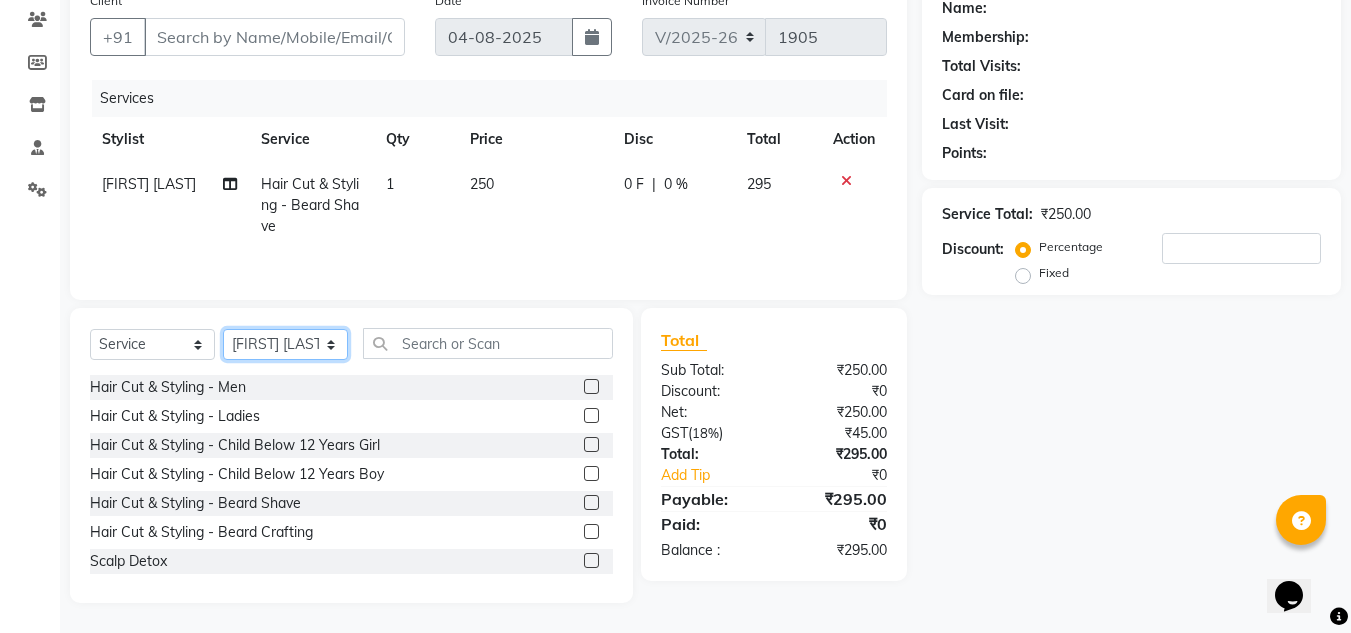 select on "13306" 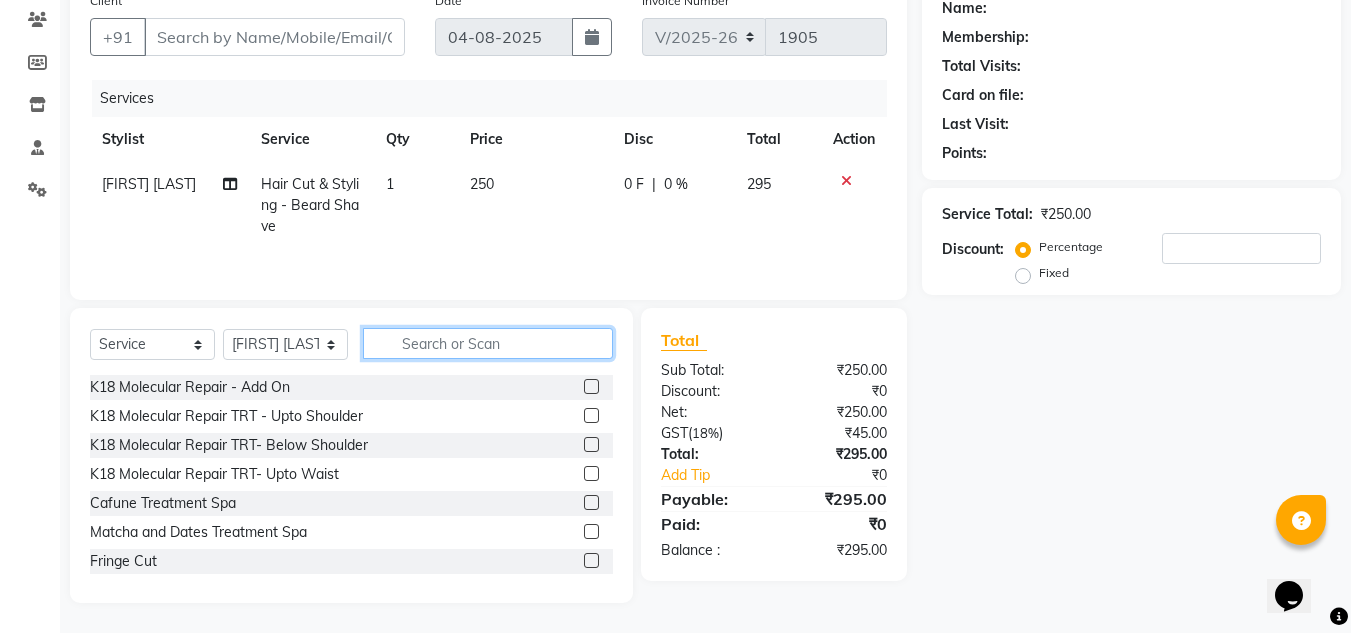 click 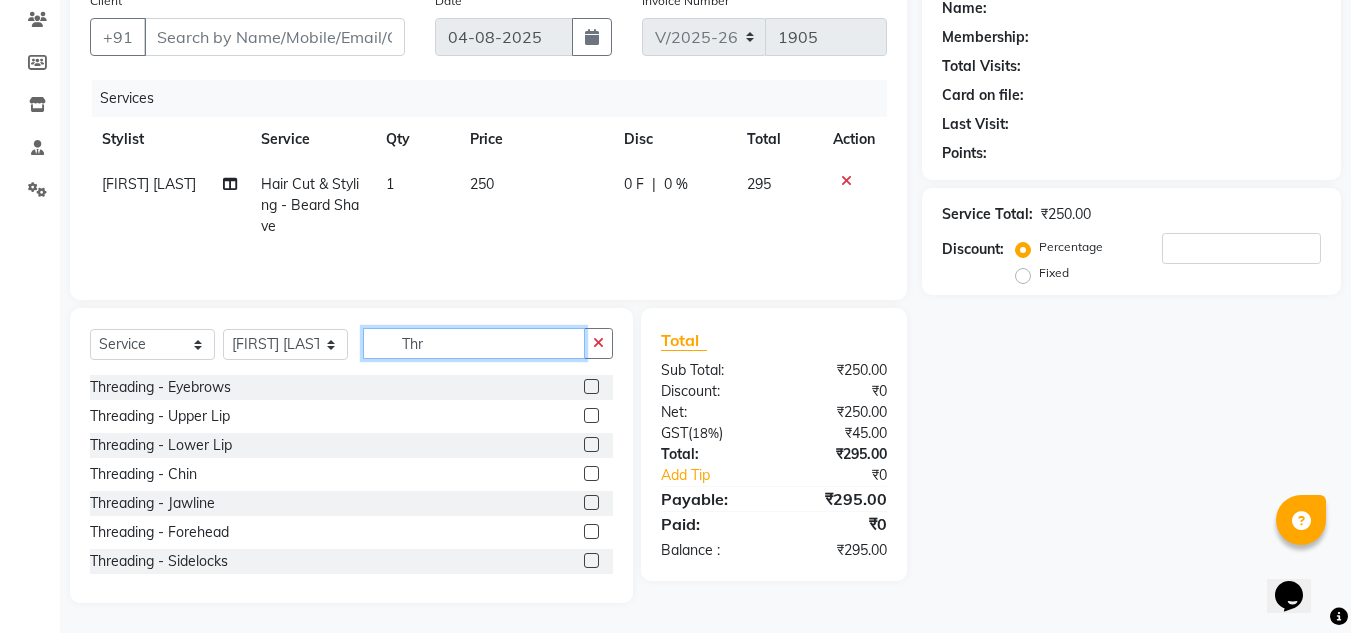 type on "Thr" 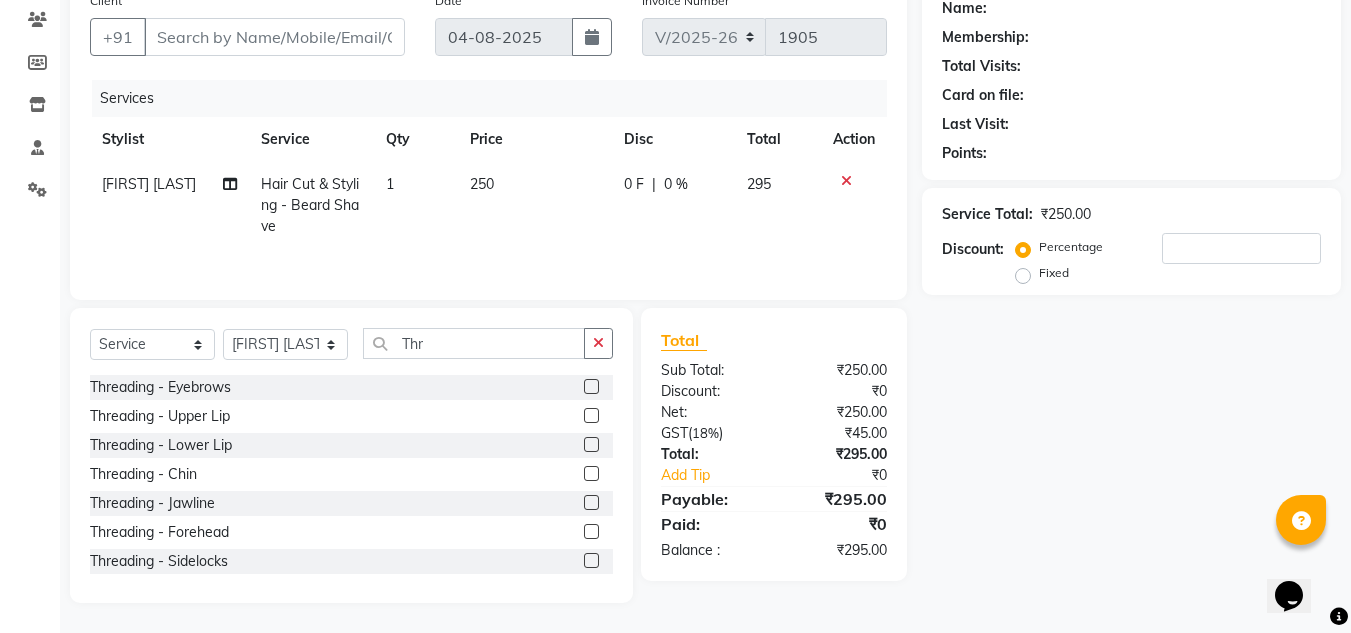 click 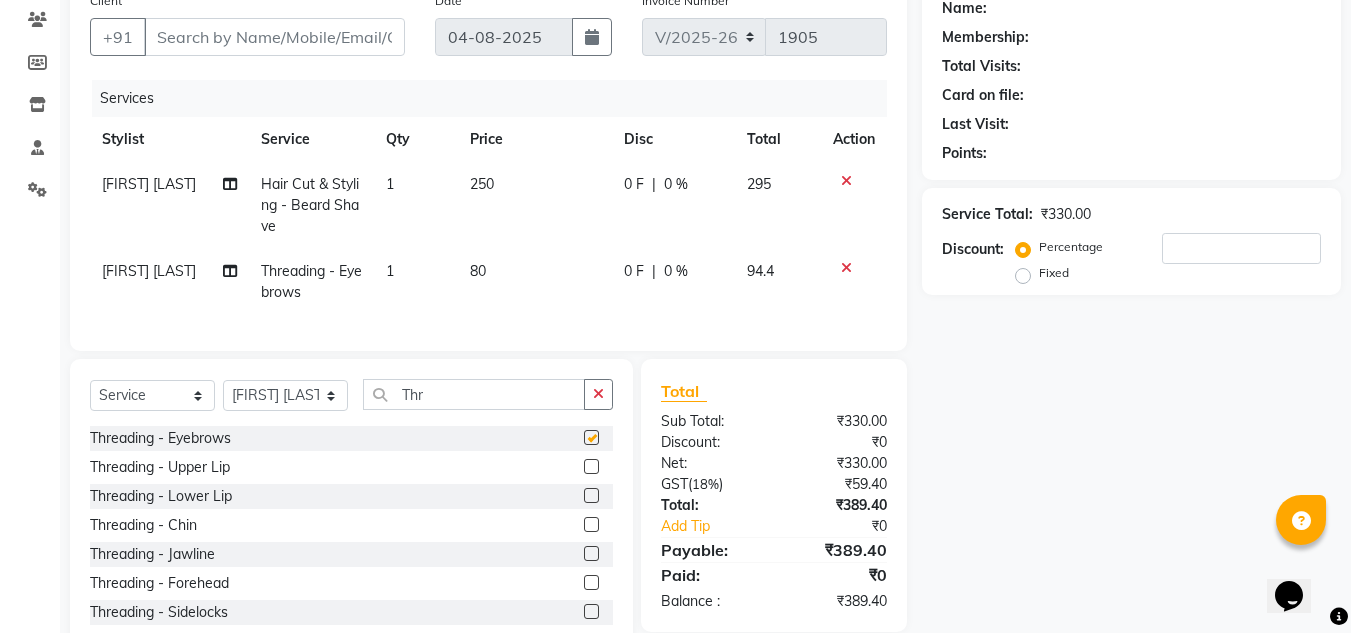 checkbox on "false" 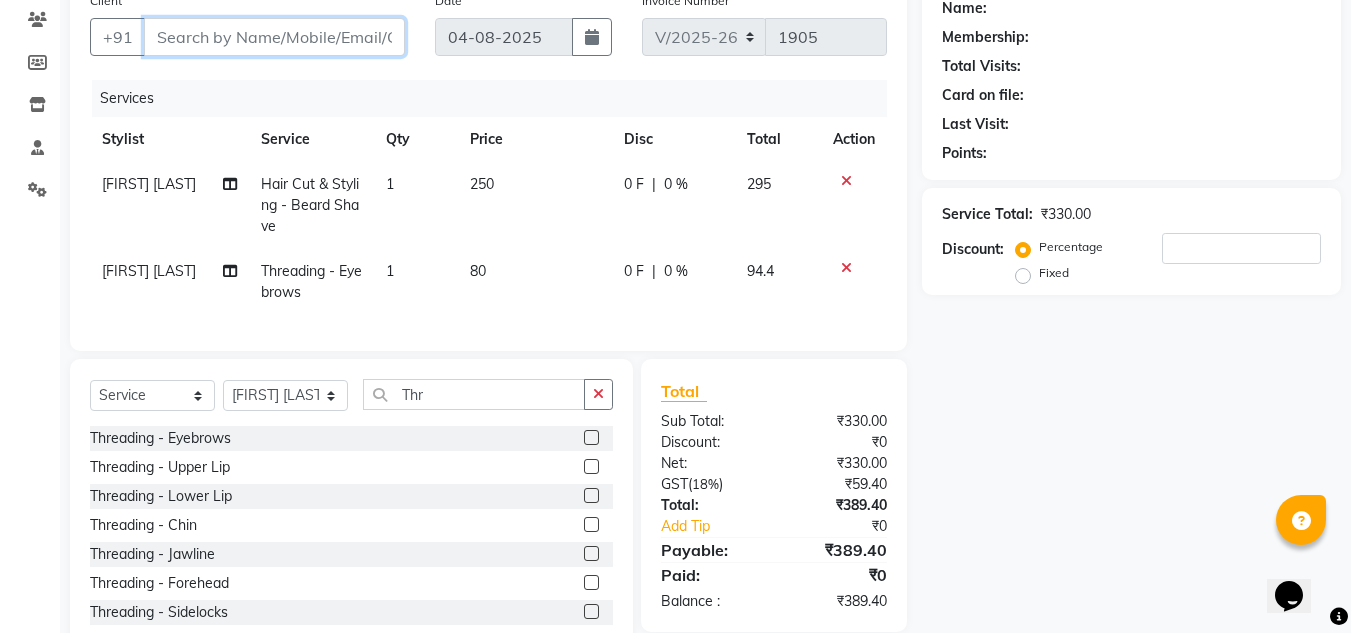 click on "Client" at bounding box center [274, 37] 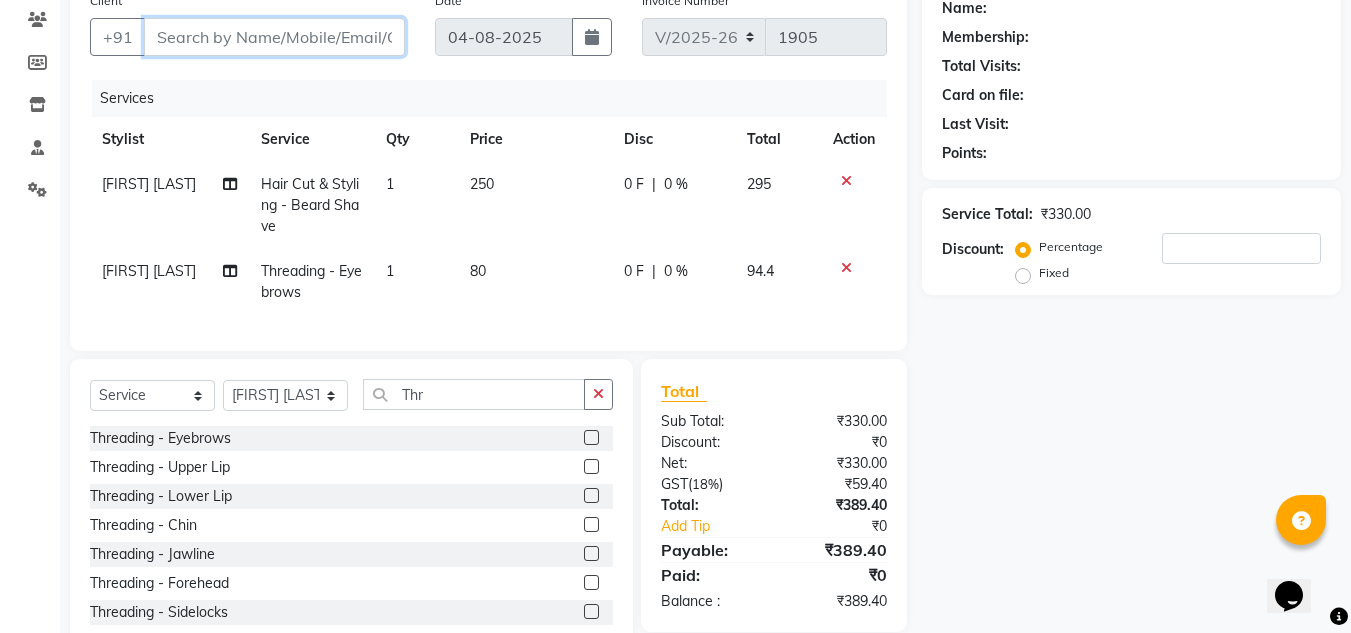 type on "Arman Malik" 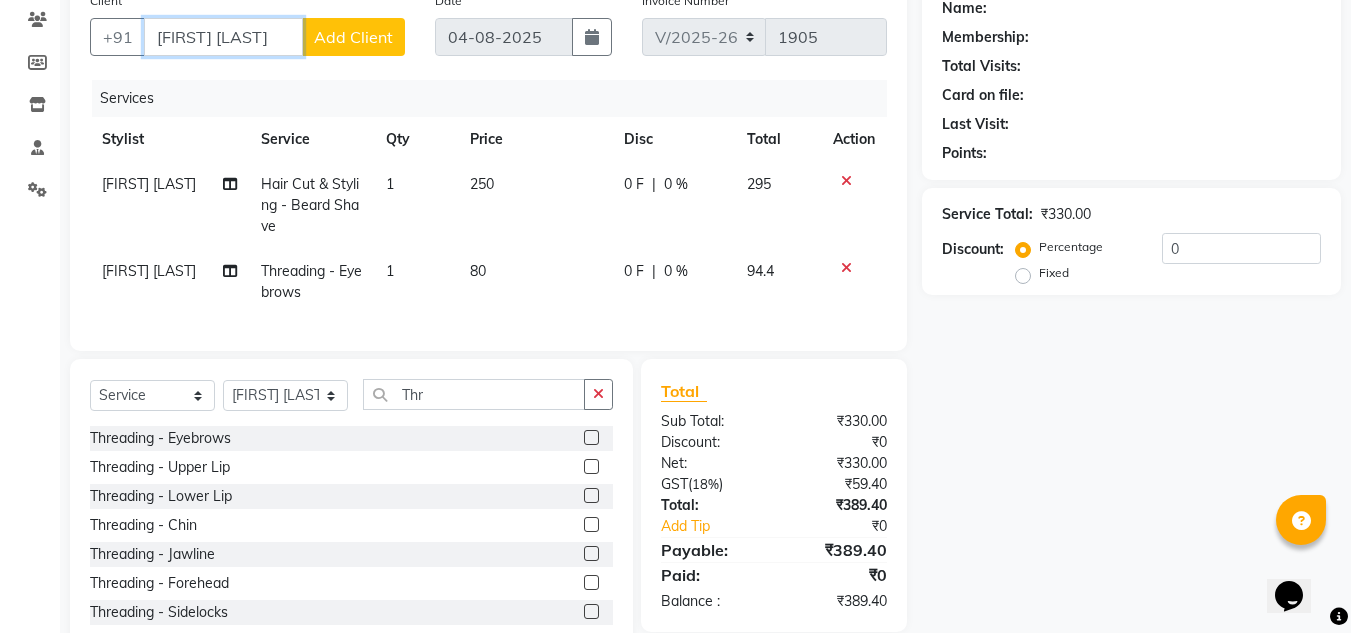 click on "Arman Malik" at bounding box center (223, 37) 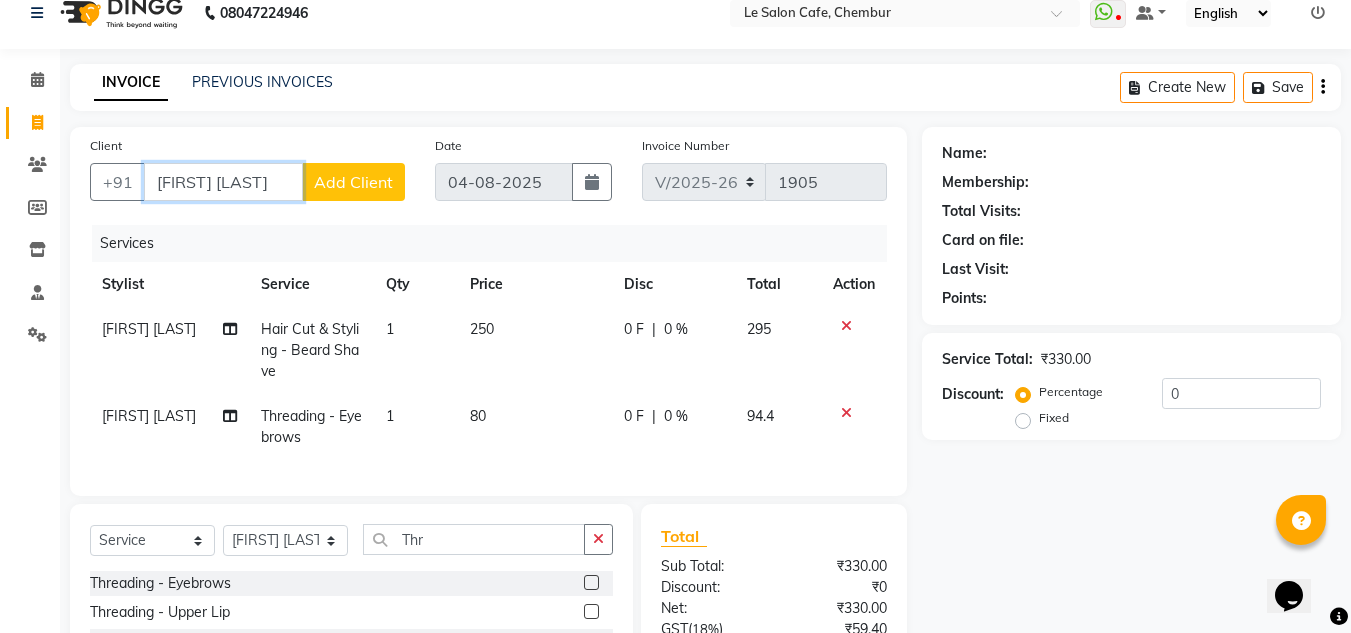 scroll, scrollTop: 0, scrollLeft: 0, axis: both 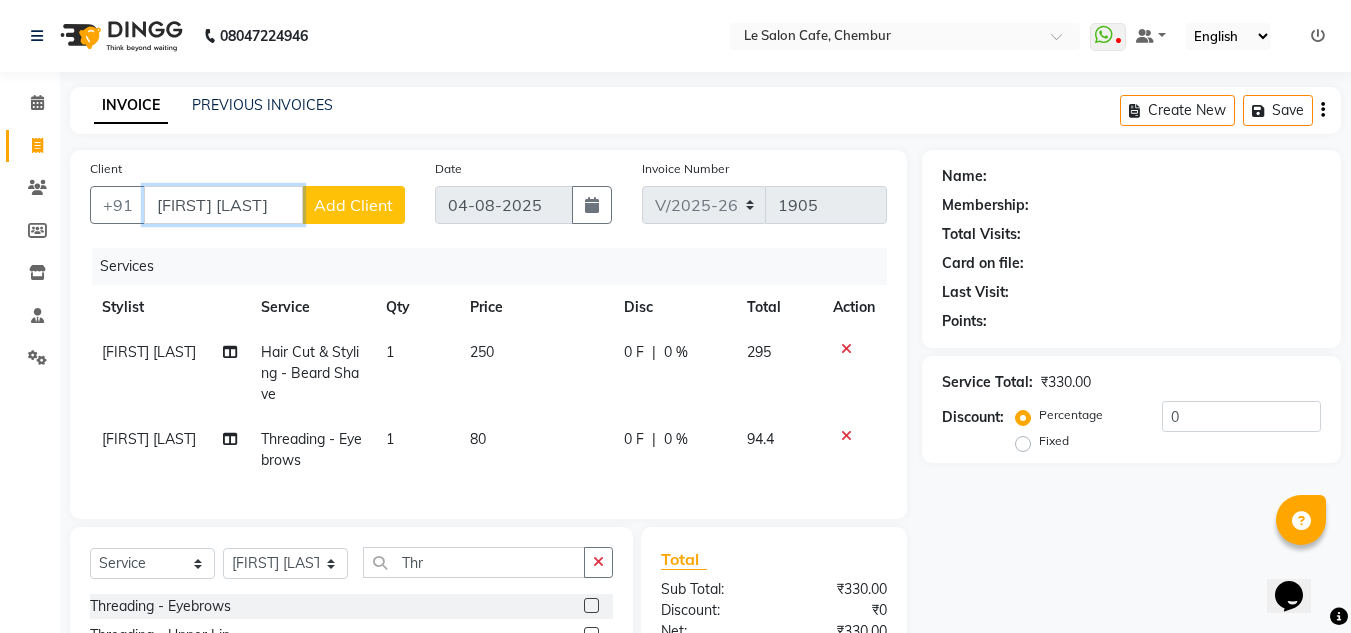 click on "Arman Malik" at bounding box center (223, 205) 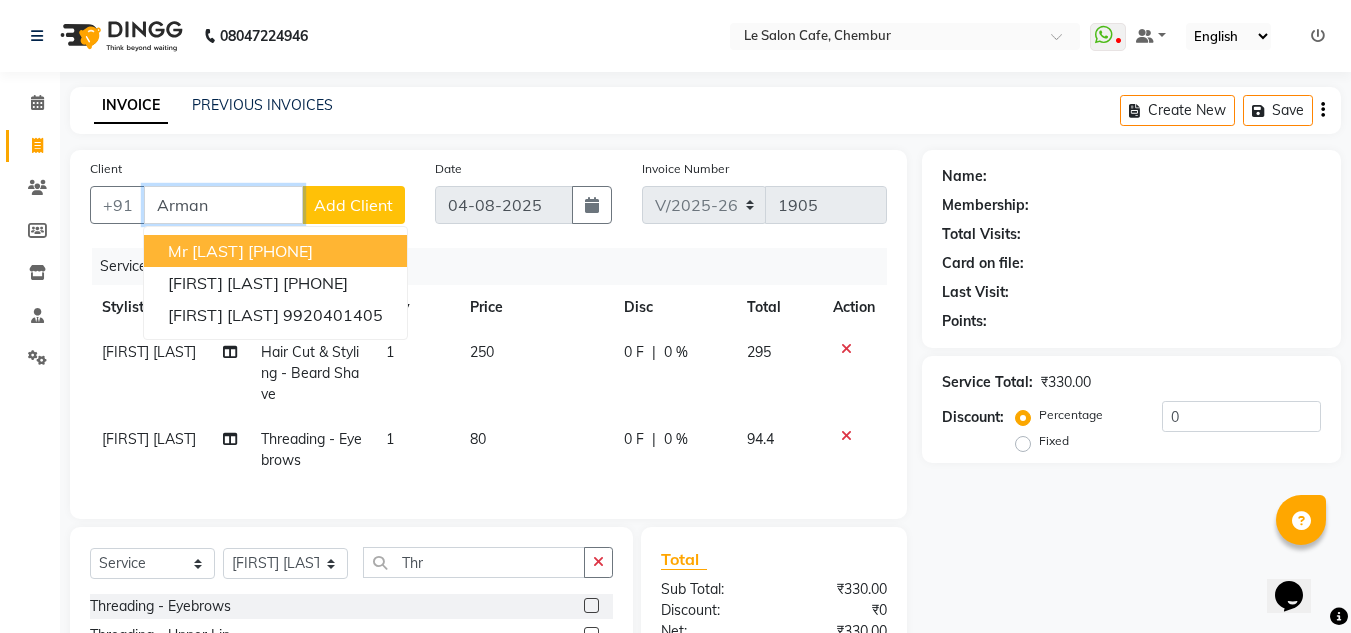 click on "Arman" at bounding box center [223, 205] 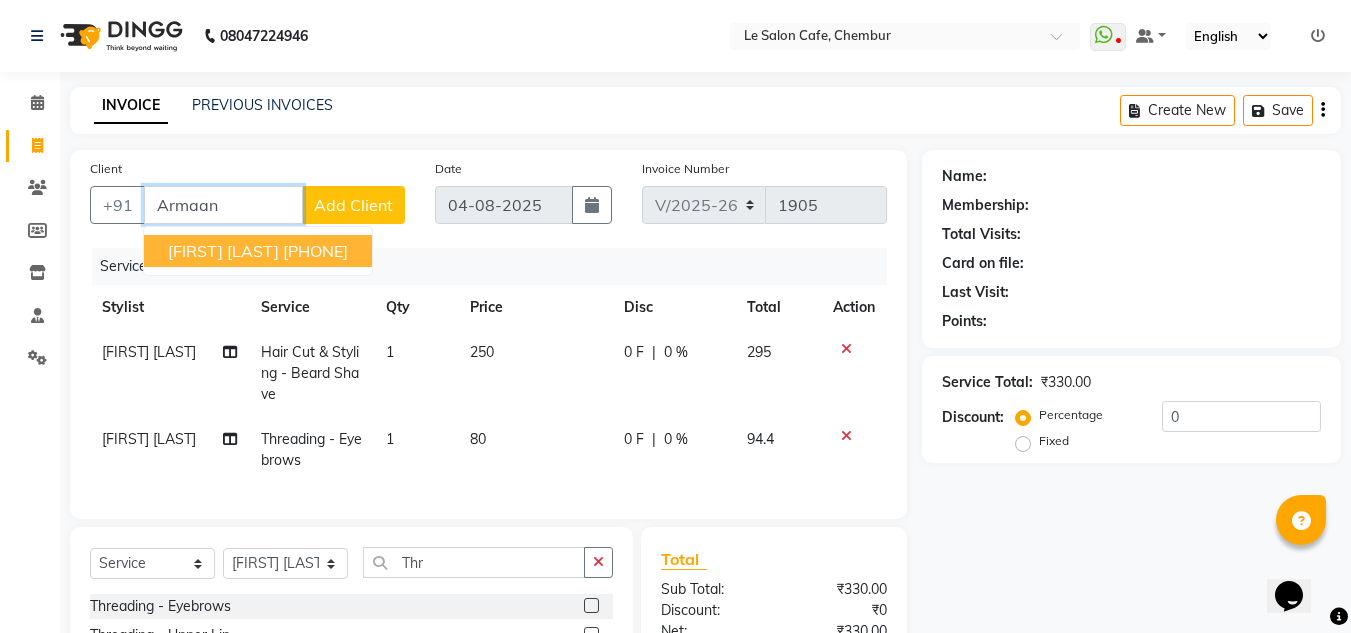 click on "[FIRST] [LAST]" at bounding box center (223, 251) 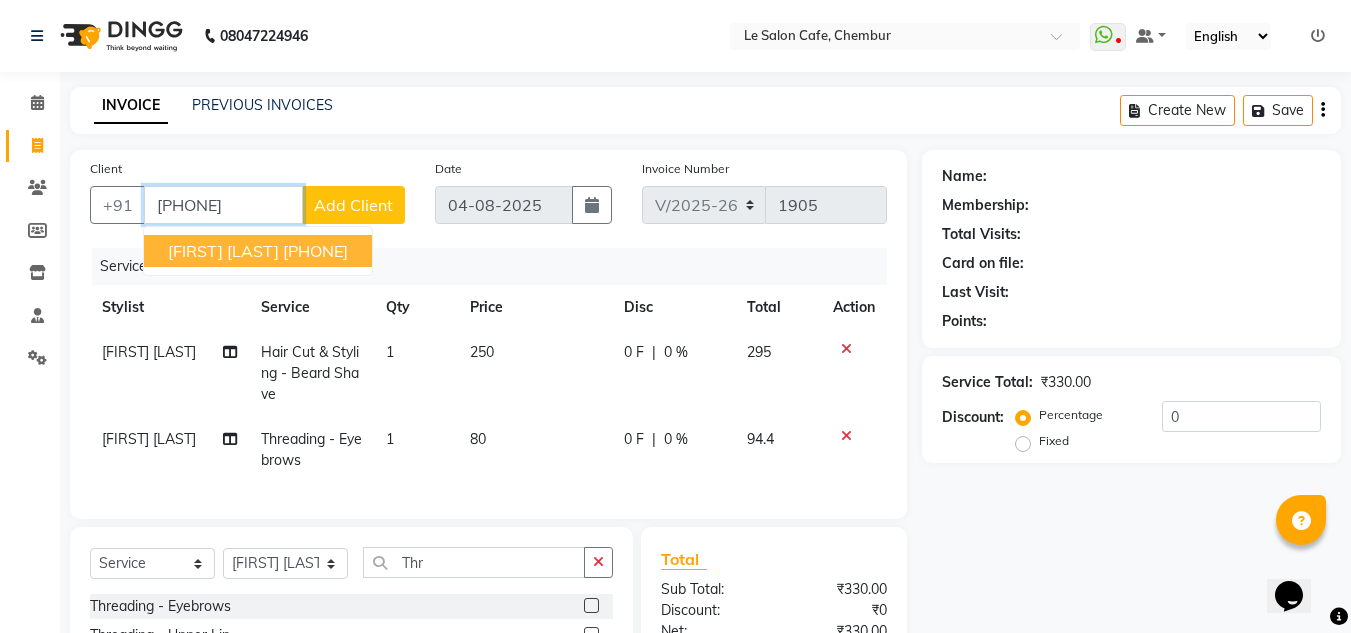 type on "8758846637" 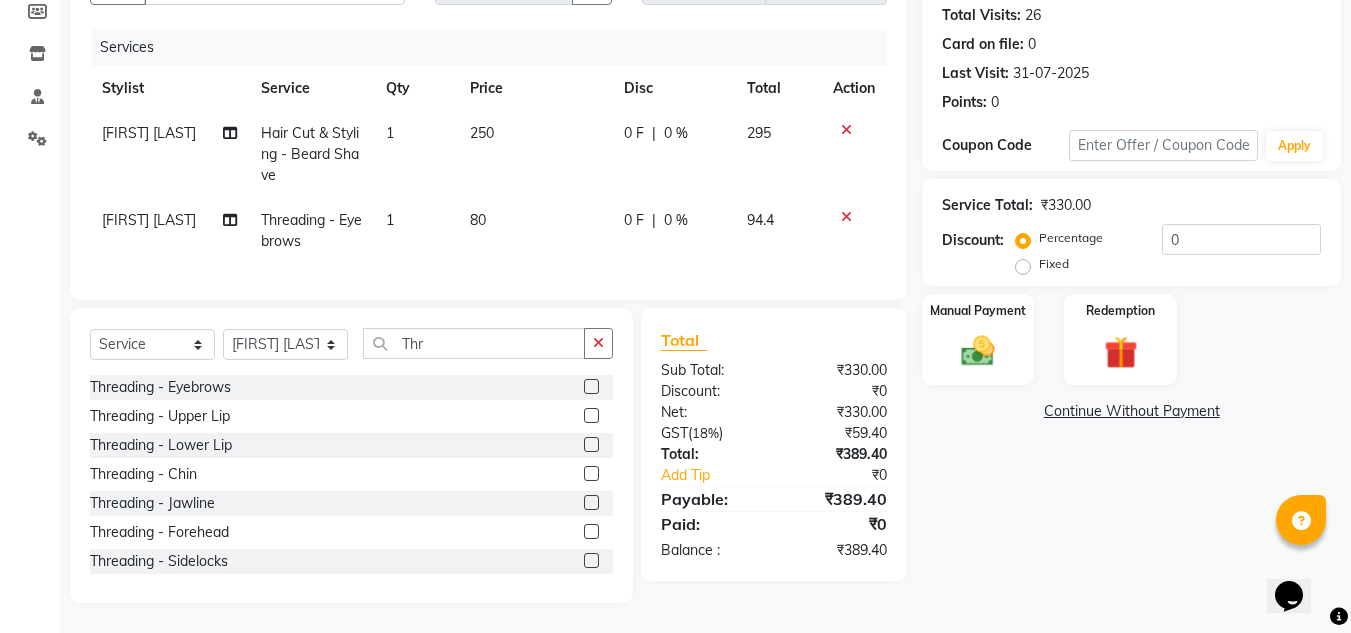 scroll, scrollTop: 234, scrollLeft: 0, axis: vertical 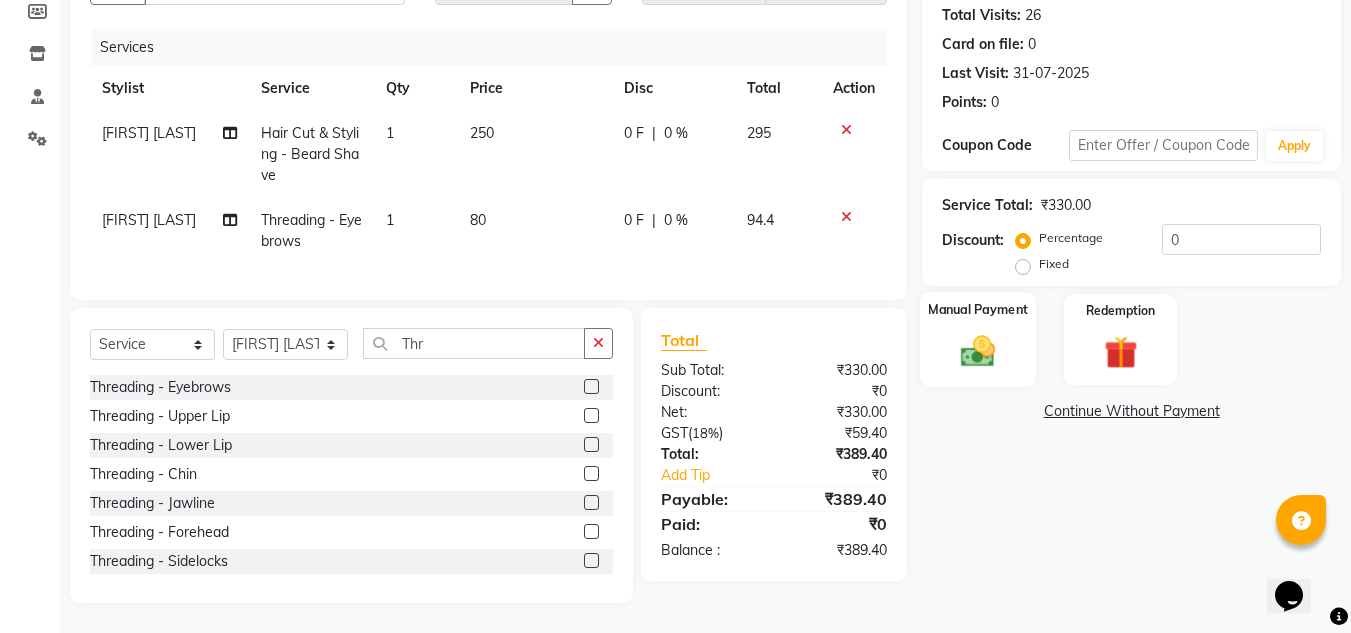 click 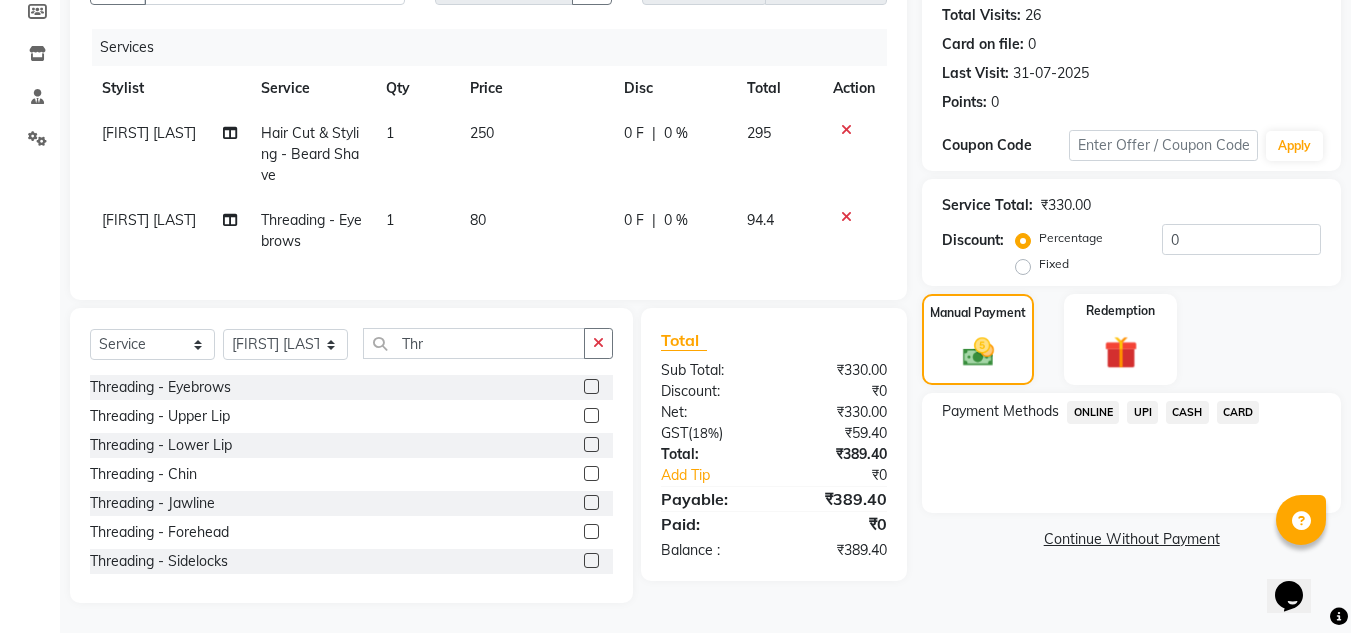 click on "UPI" 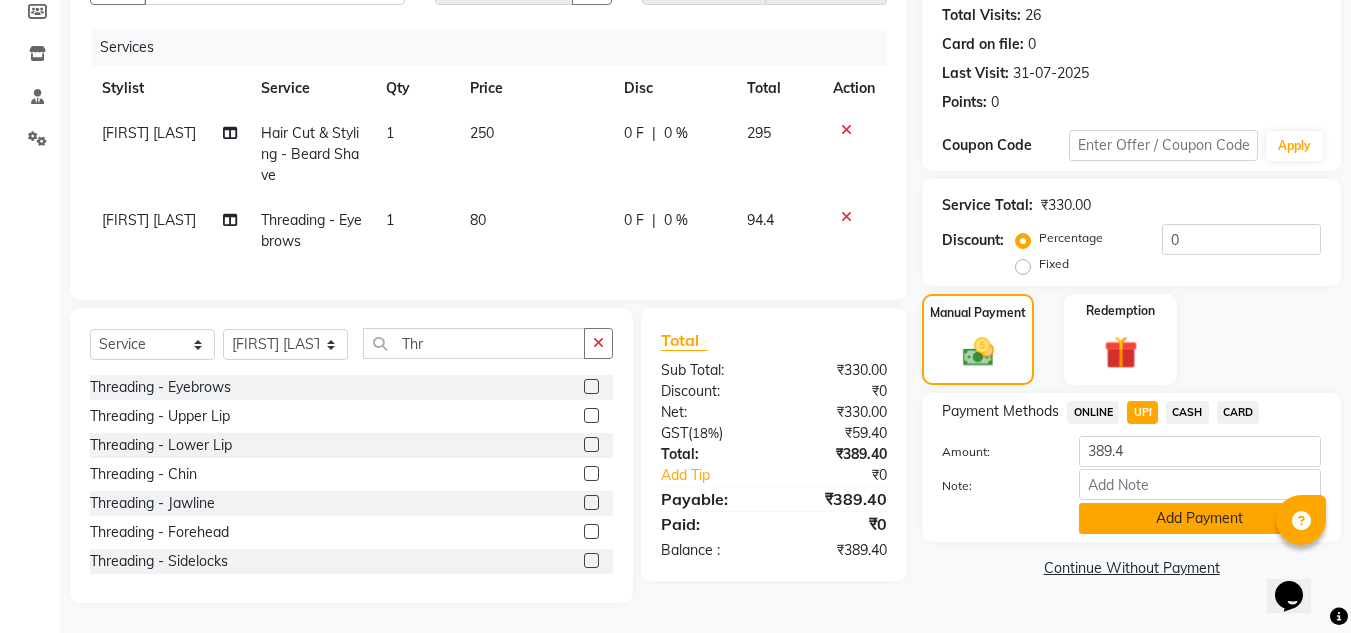 click on "Add Payment" 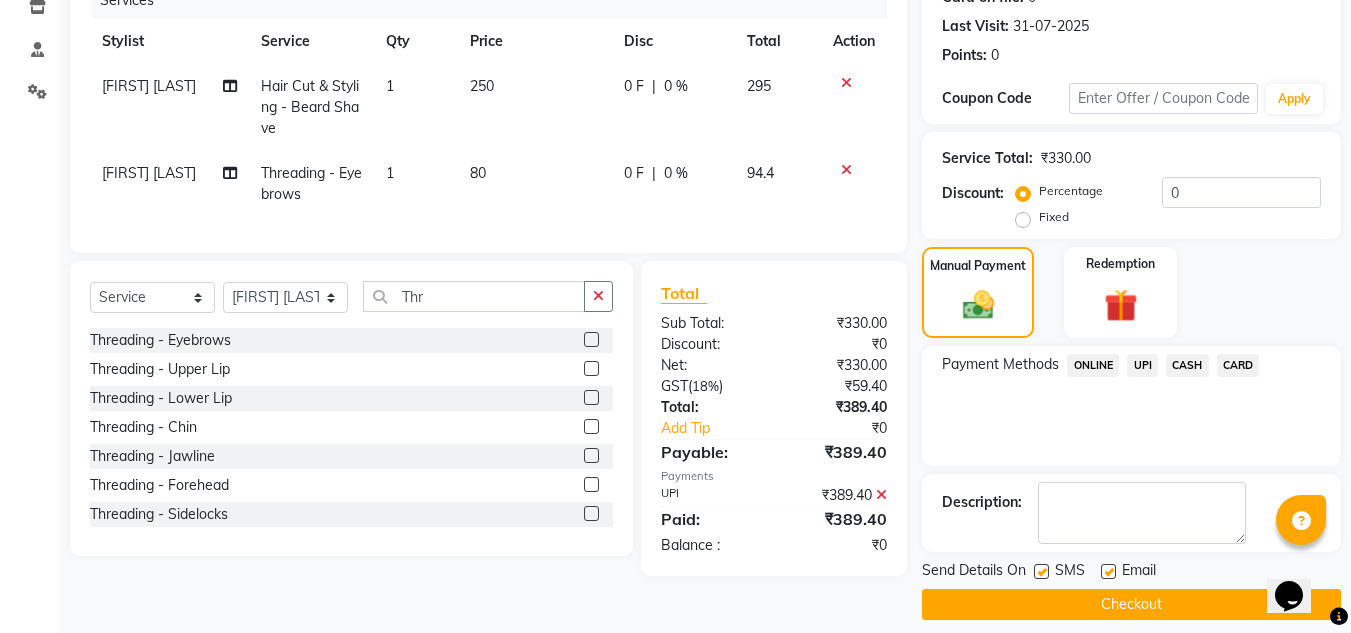 scroll, scrollTop: 283, scrollLeft: 0, axis: vertical 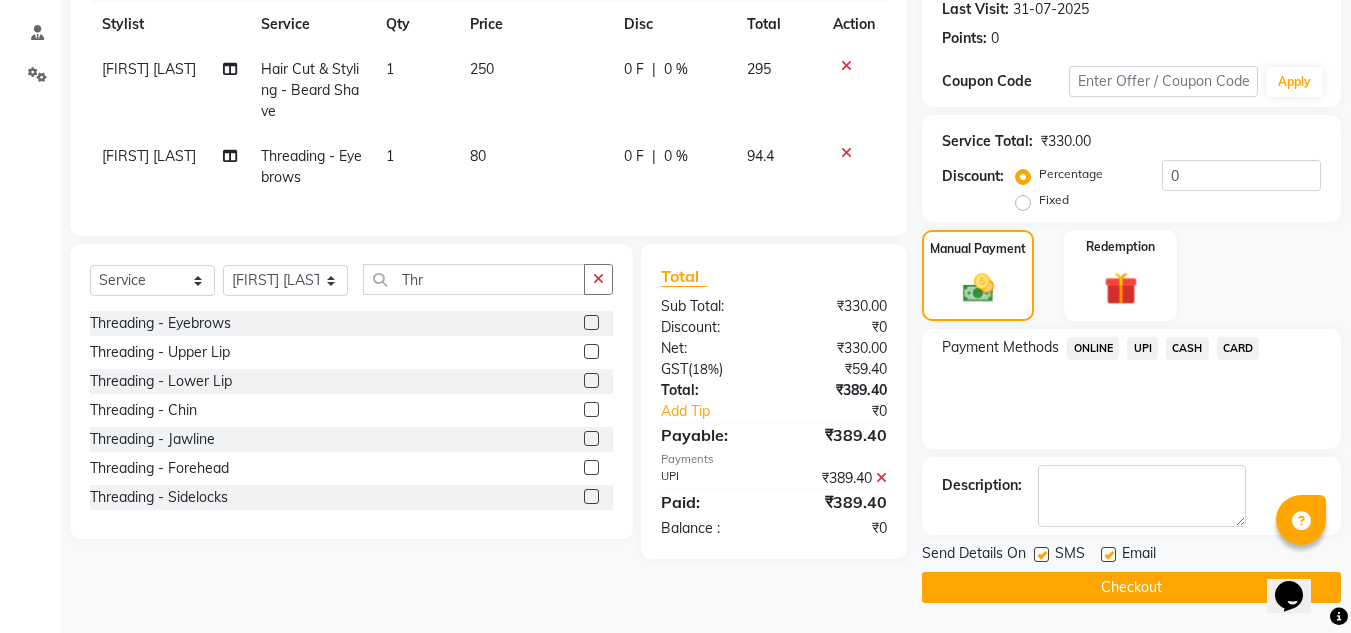 click 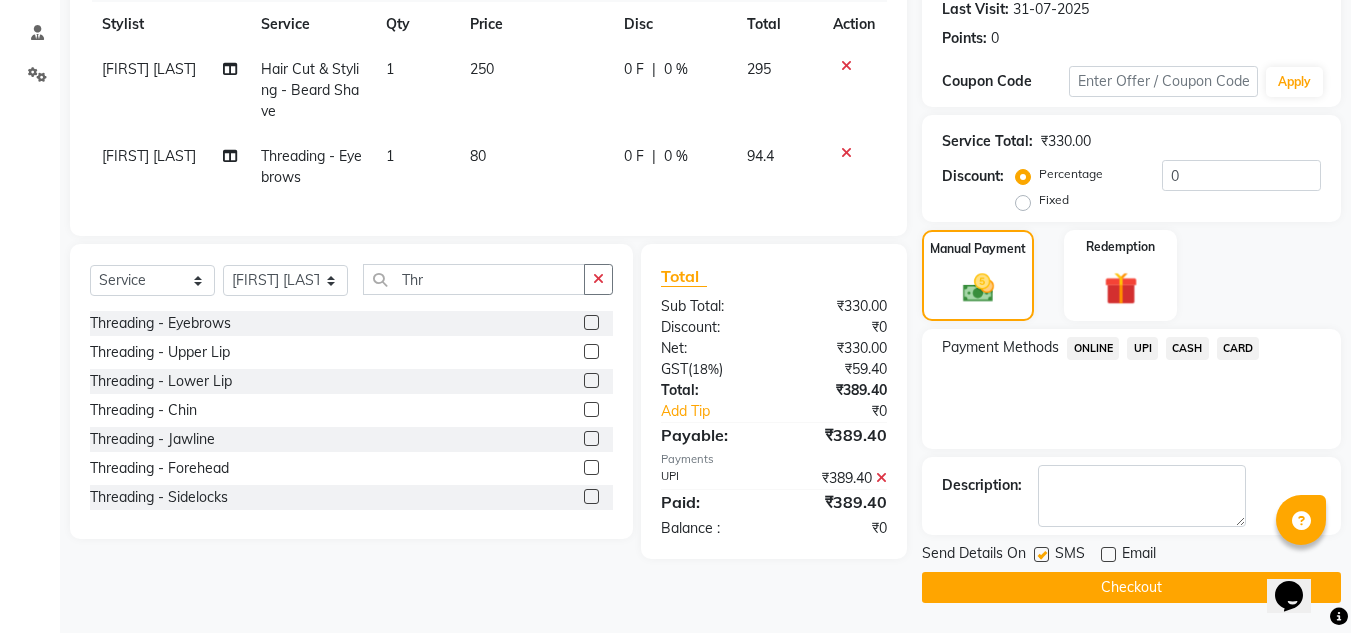 click on "Checkout" 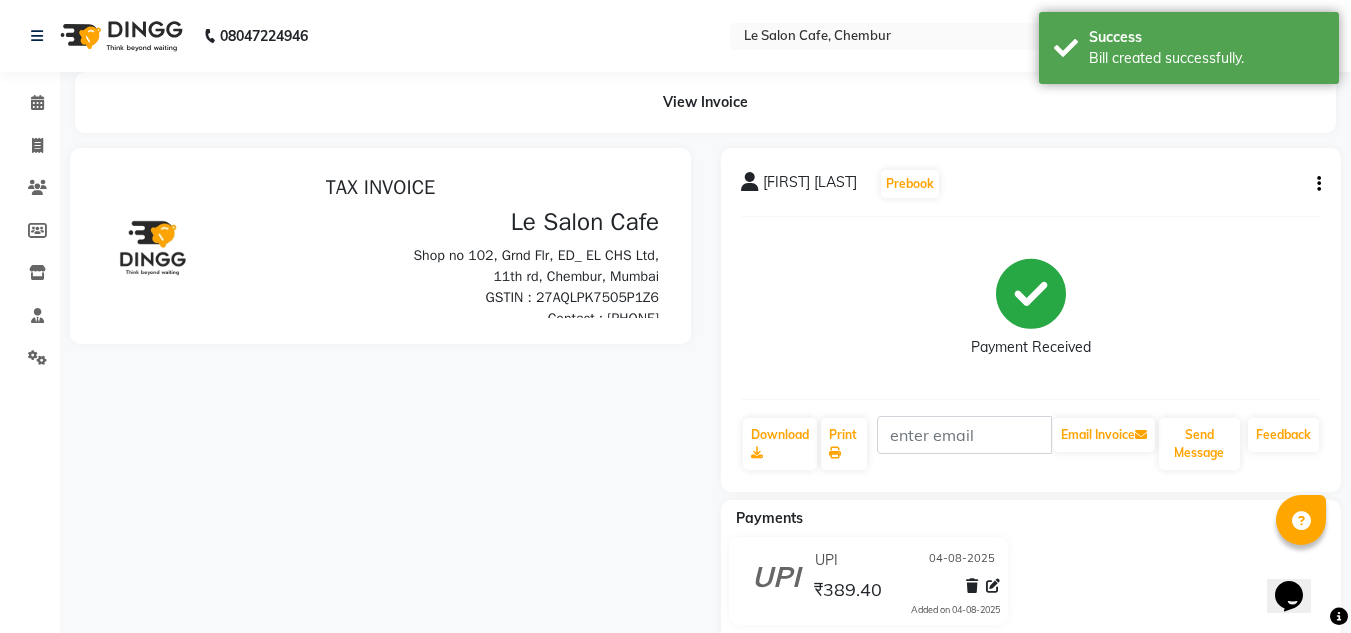scroll, scrollTop: 0, scrollLeft: 0, axis: both 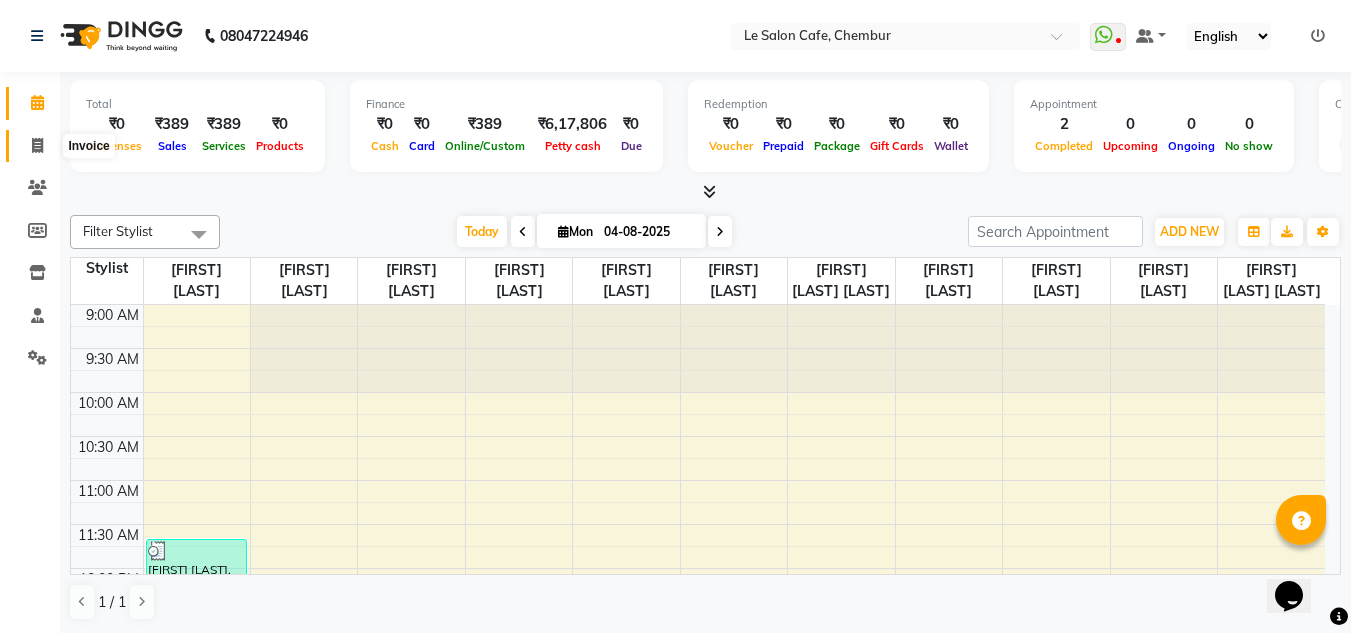 click 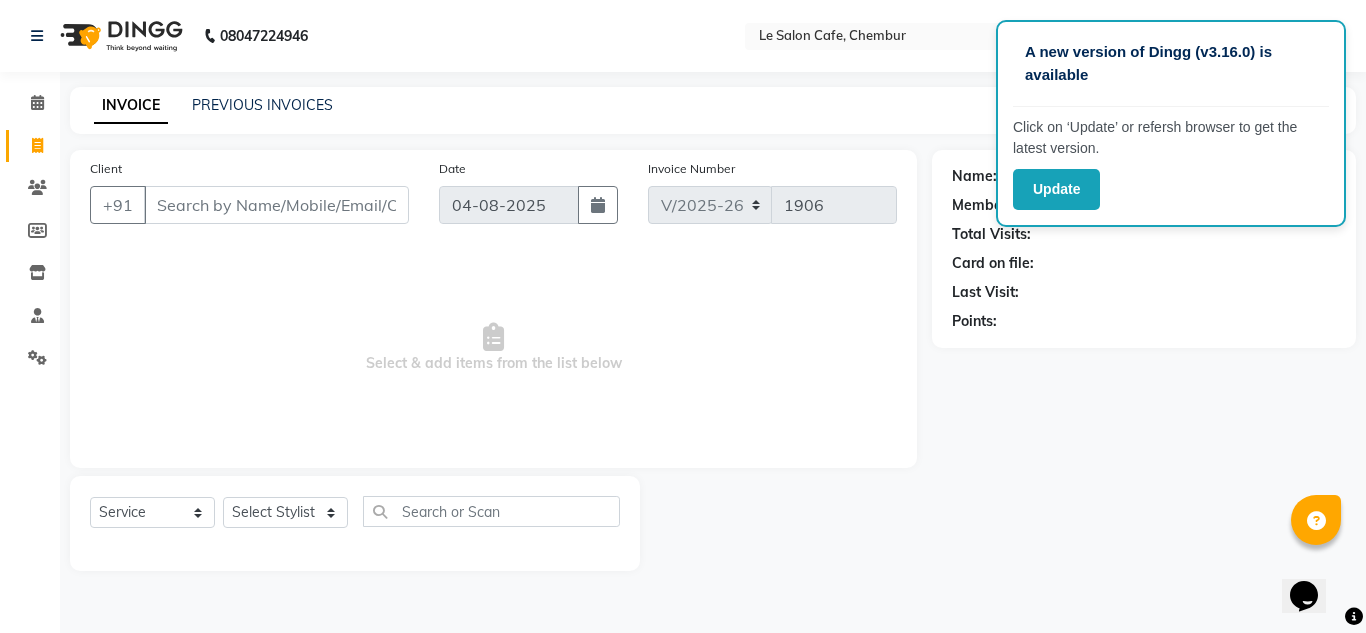 click on "Name: Membership: Total Visits: Card on file: Last Visit:  Points:" 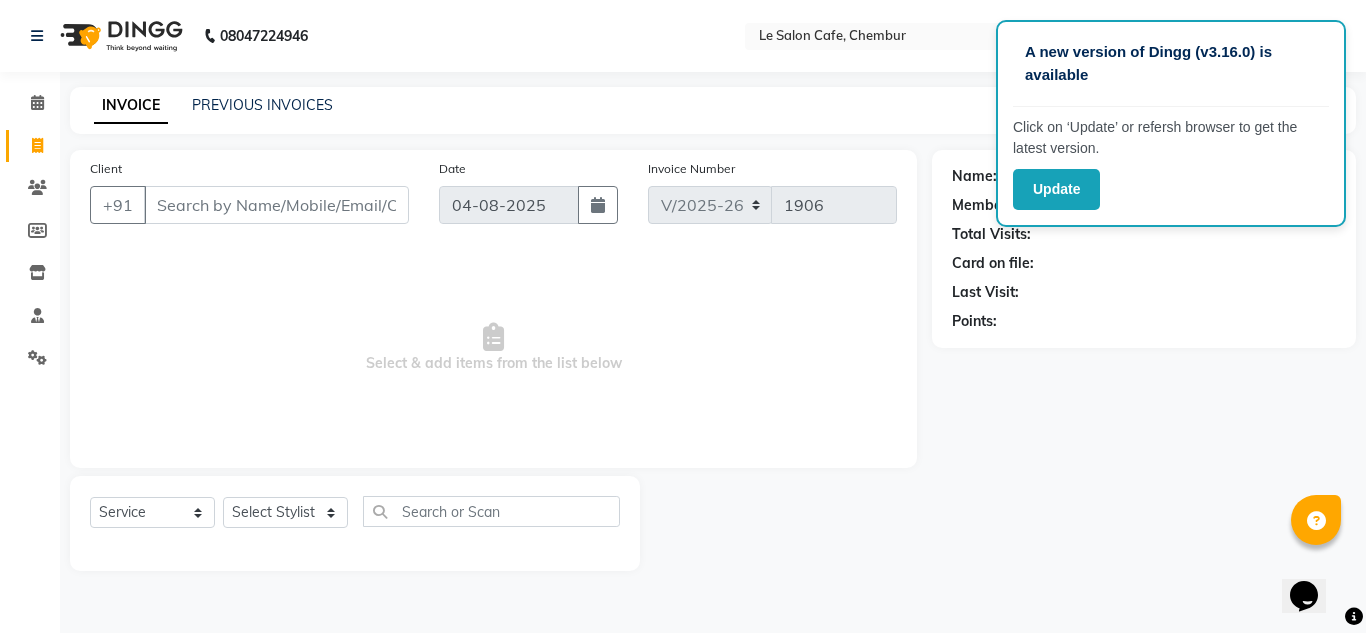 drag, startPoint x: 397, startPoint y: 377, endPoint x: 382, endPoint y: 385, distance: 17 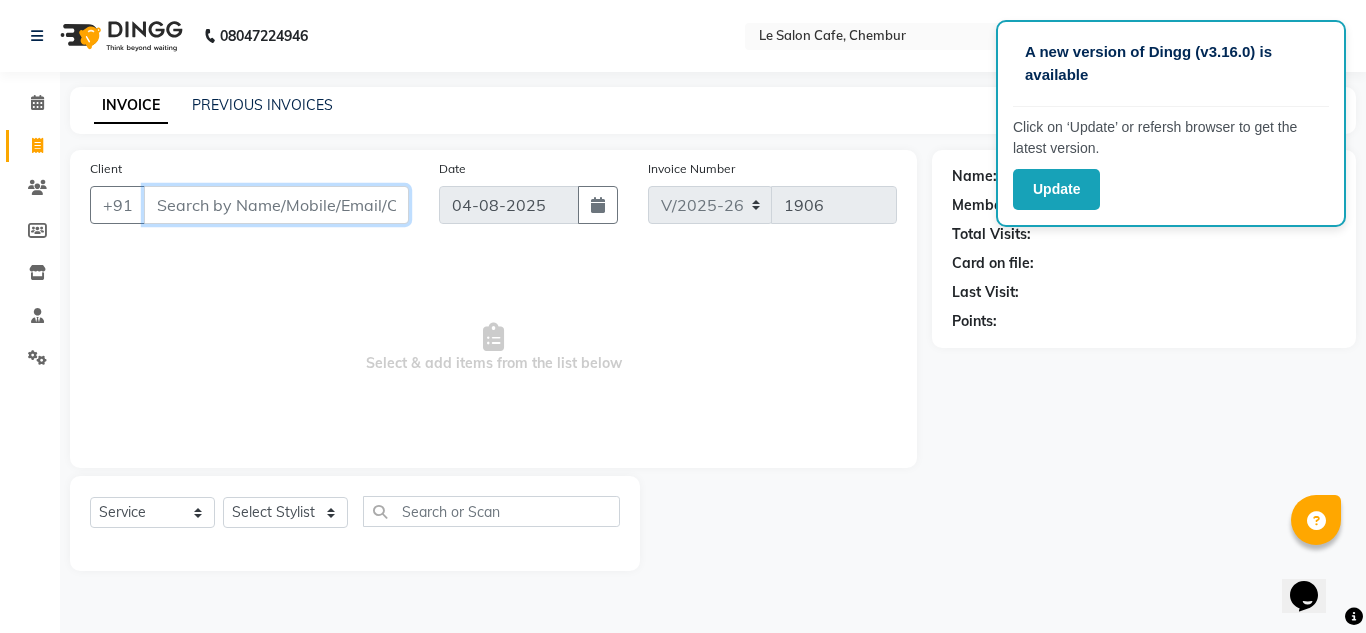 click on "Client" at bounding box center (276, 205) 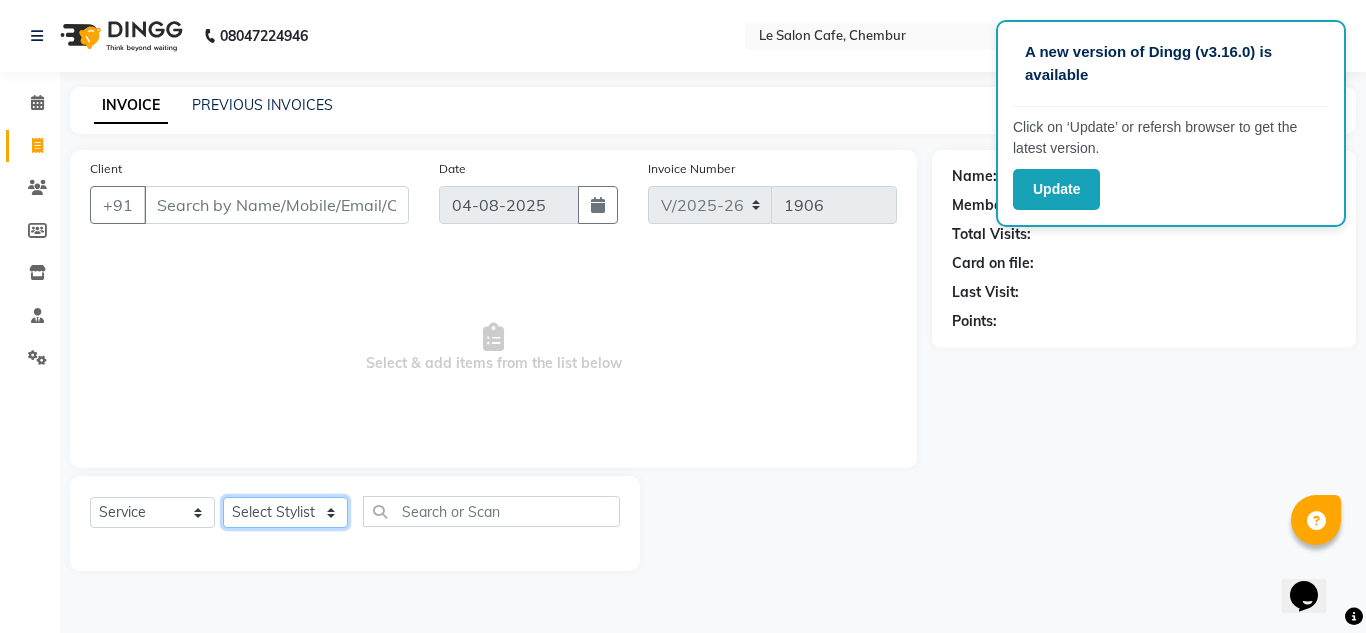 click on "Select Stylist Amandeep Kaur Kalsi Aniket Kadam  Faim Alvi  Front Desk  Muskan Khan  Pooja Kolge Reena Shaukat Ali  Salman Ansari  Shailendra Chauhan  Shekhar Sangle Soniyaa Varma Suchita Mistry" 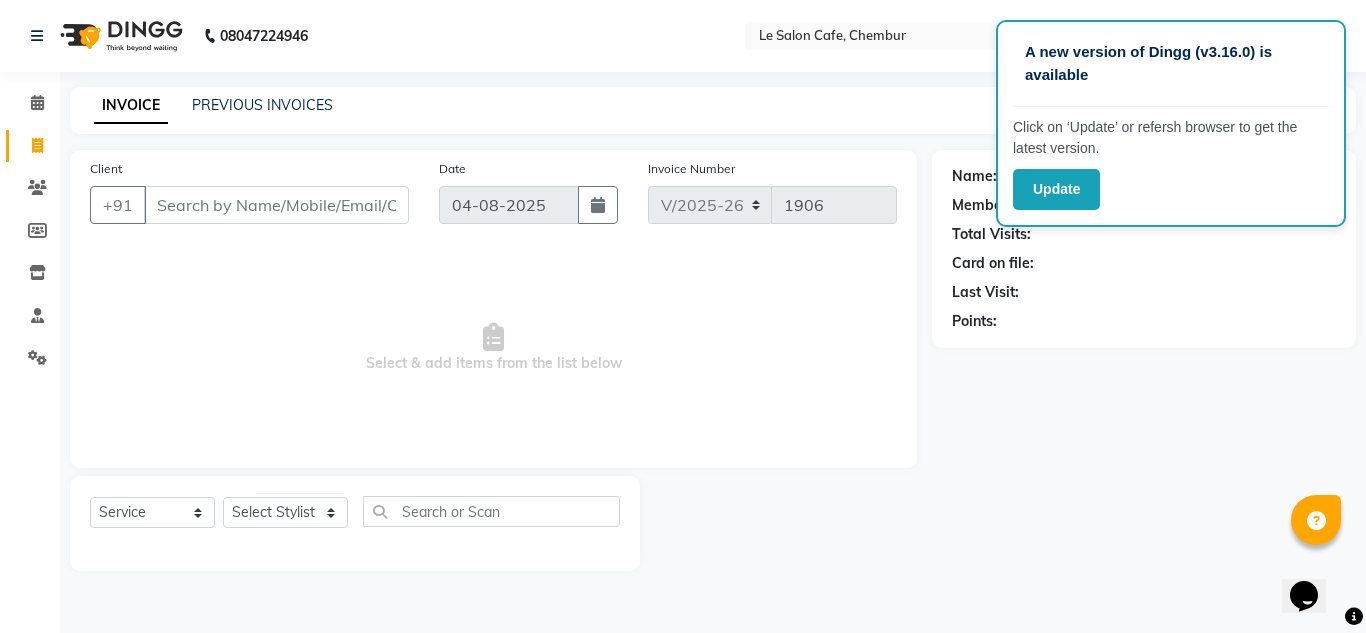 click on "Select & add items from the list below" at bounding box center (493, 348) 